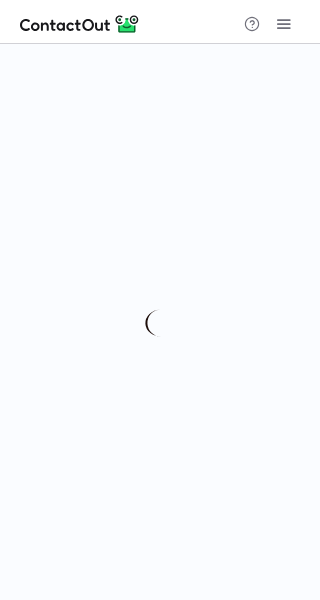 scroll, scrollTop: 0, scrollLeft: 0, axis: both 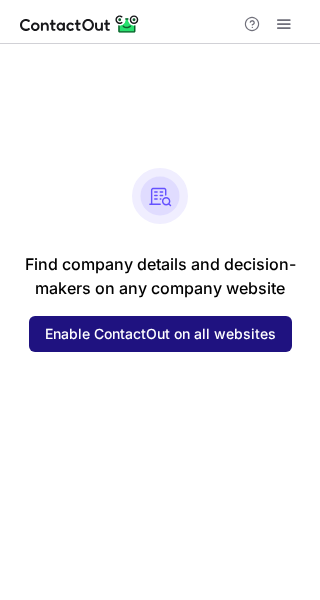 click on "Enable ContactOut on all websites" at bounding box center (160, 334) 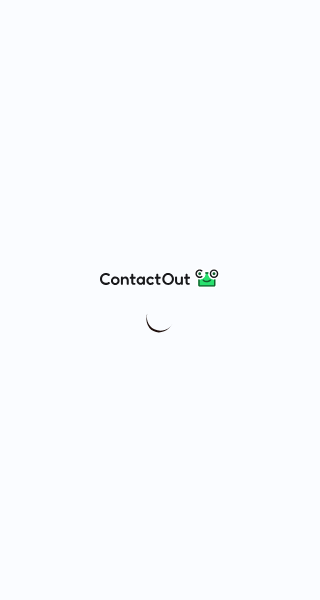 scroll, scrollTop: 0, scrollLeft: 0, axis: both 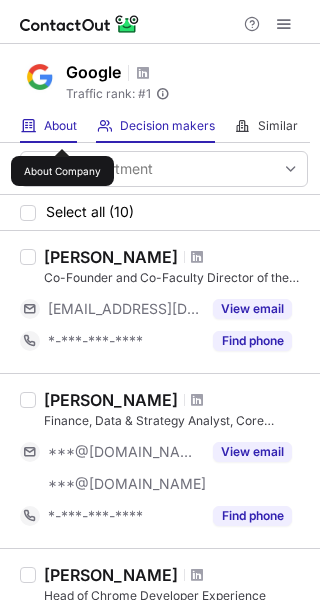 click on "About" at bounding box center [60, 126] 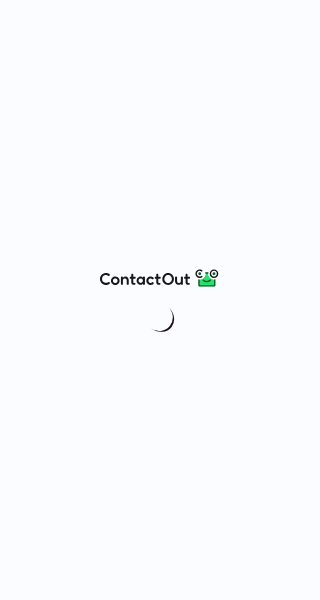 scroll, scrollTop: 0, scrollLeft: 0, axis: both 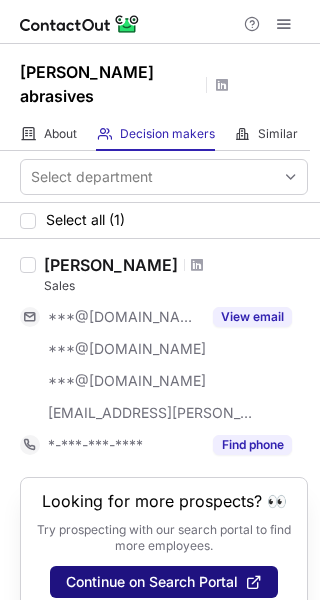 click on "Continue on Search Portal" at bounding box center [152, 582] 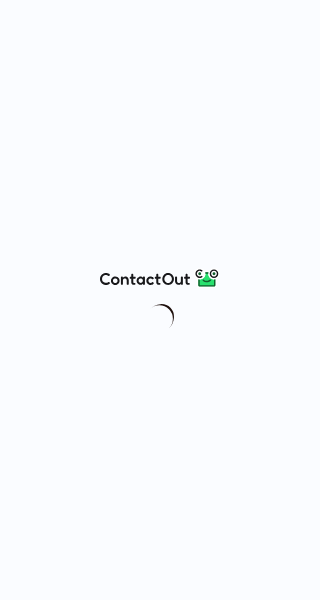 scroll, scrollTop: 0, scrollLeft: 0, axis: both 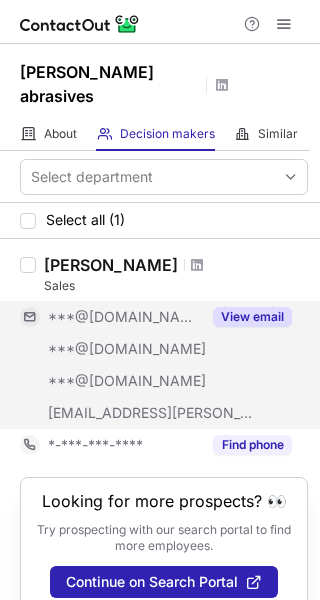click on "View email" at bounding box center (252, 317) 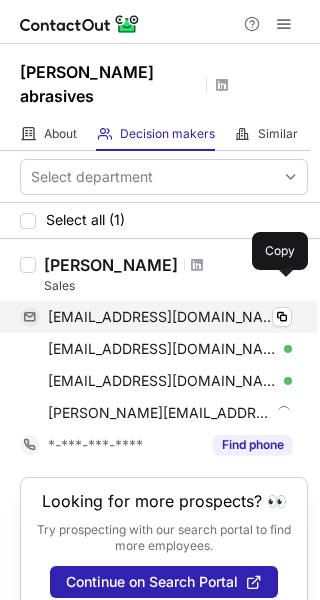 scroll, scrollTop: 5, scrollLeft: 0, axis: vertical 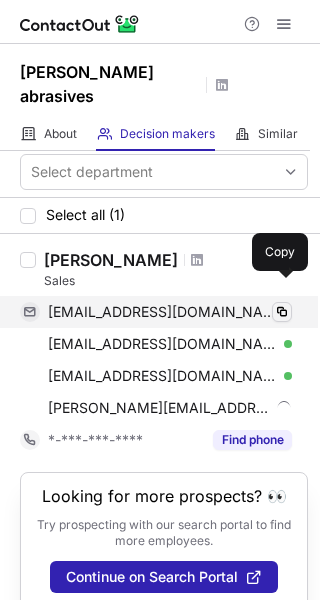 click at bounding box center (282, 312) 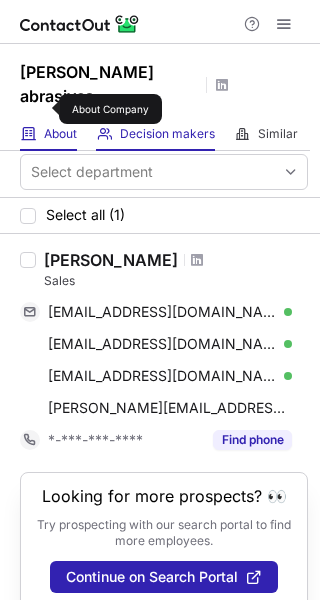 click on "About" at bounding box center [60, 134] 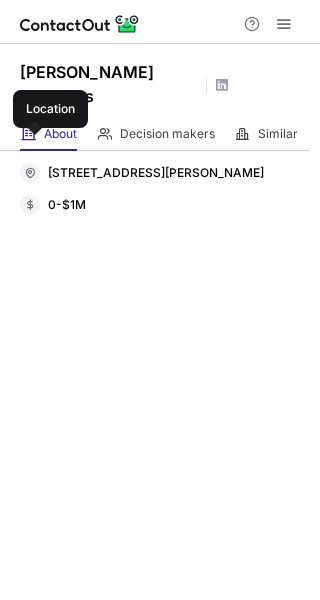 drag, startPoint x: 115, startPoint y: 170, endPoint x: 30, endPoint y: 143, distance: 89.1852 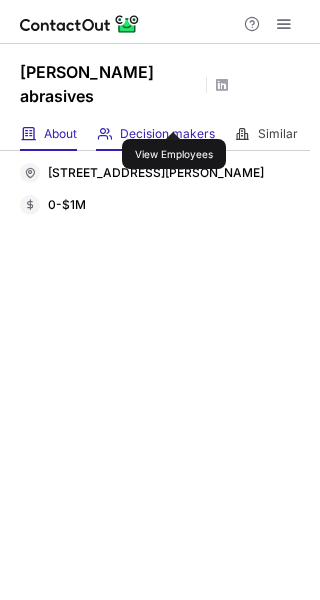 click on "Decision makers" at bounding box center (167, 134) 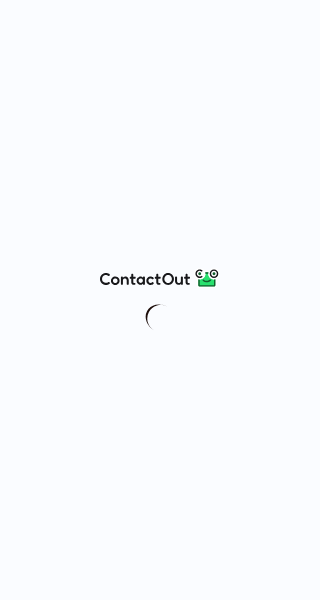 scroll, scrollTop: 0, scrollLeft: 0, axis: both 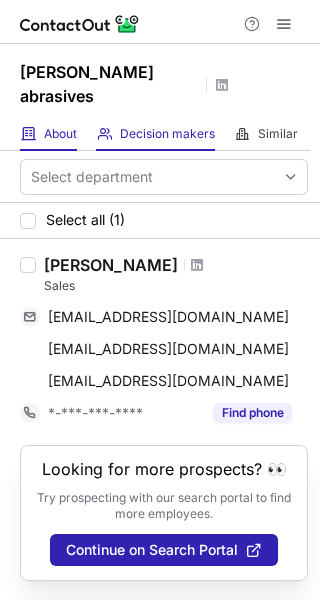 click on "About About Company" at bounding box center (48, 134) 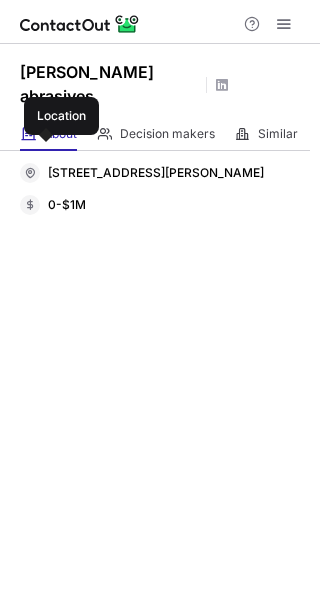drag, startPoint x: 123, startPoint y: 168, endPoint x: 41, endPoint y: 150, distance: 83.95237 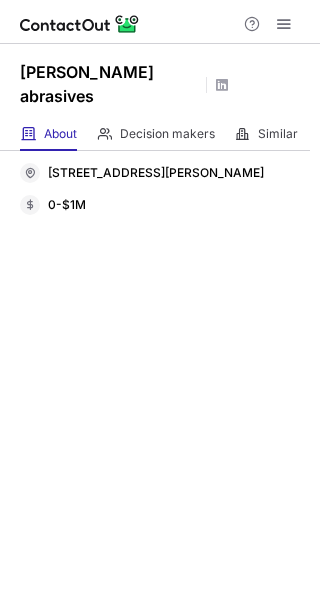 copy on "Beerfeldener Str. 77, Wald-Michelbach, 69483, de" 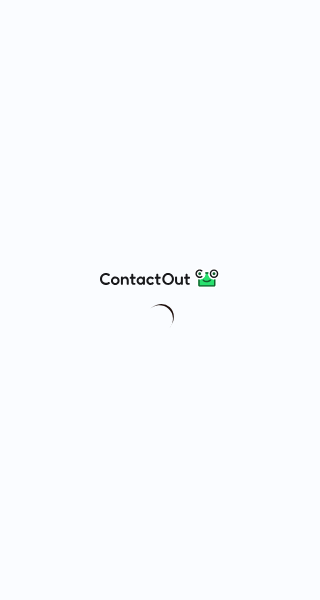 scroll, scrollTop: 0, scrollLeft: 0, axis: both 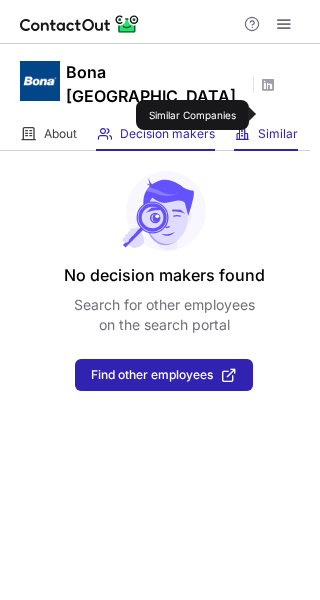click on "Similar" at bounding box center (278, 134) 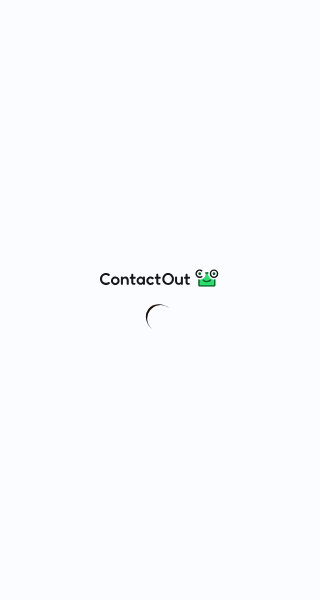 scroll, scrollTop: 0, scrollLeft: 0, axis: both 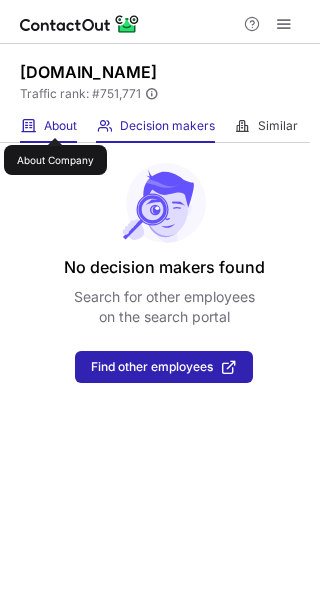 click on "About" at bounding box center (60, 126) 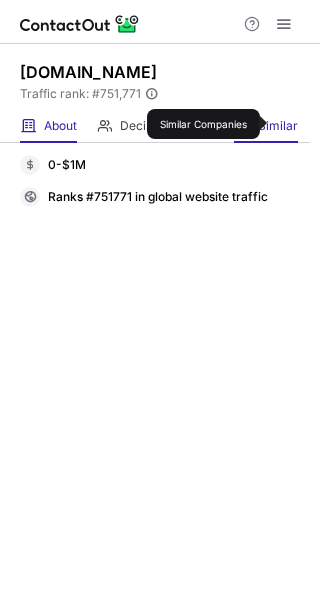 click on "Similar" at bounding box center (278, 126) 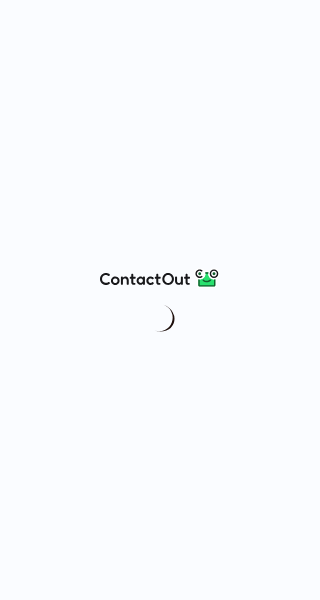 scroll, scrollTop: 0, scrollLeft: 0, axis: both 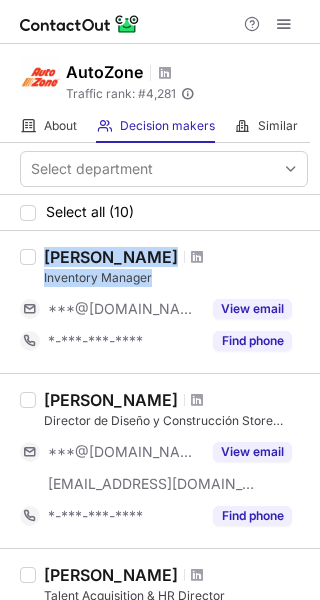 drag, startPoint x: 26, startPoint y: 275, endPoint x: 161, endPoint y: 277, distance: 135.01482 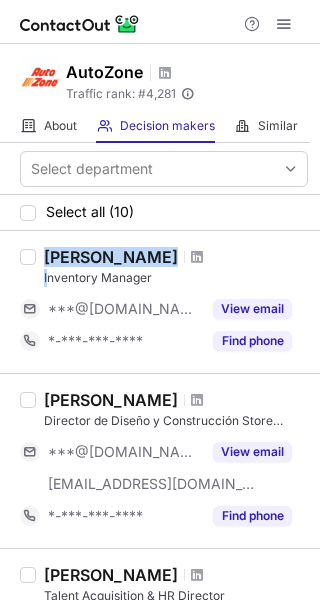 click on "Marcelo Pacotte Inventory Manager ***@hotmail.com View email *-***-***-**** Find phone" at bounding box center [160, 302] 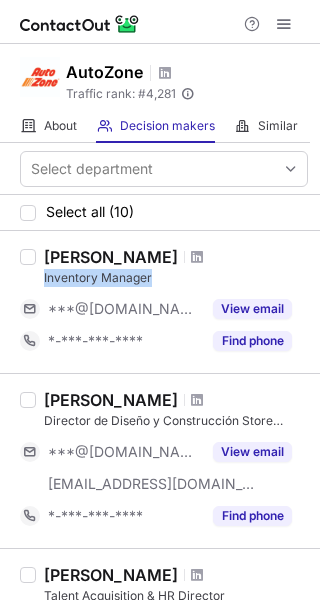 drag, startPoint x: 157, startPoint y: 280, endPoint x: 36, endPoint y: 286, distance: 121.14867 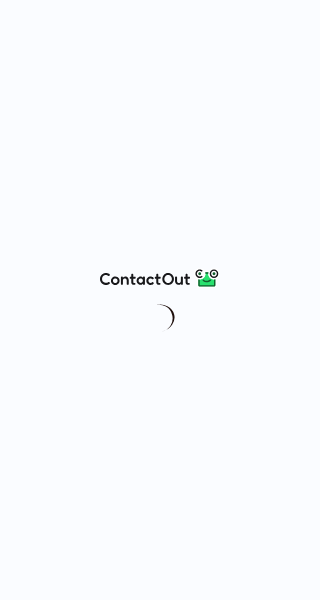 scroll, scrollTop: 0, scrollLeft: 0, axis: both 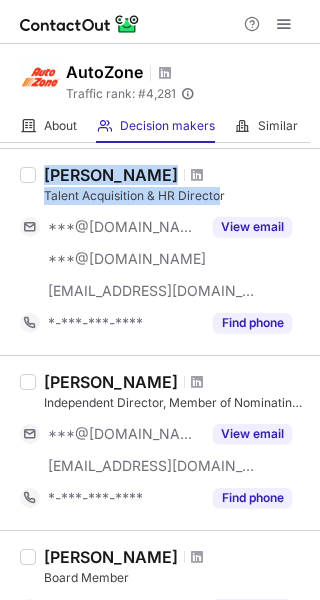 drag, startPoint x: 35, startPoint y: 197, endPoint x: 219, endPoint y: 204, distance: 184.1331 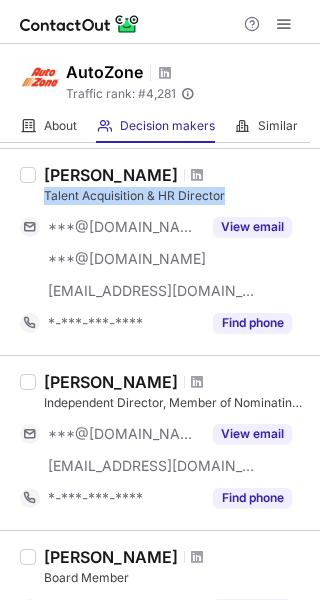 drag, startPoint x: 39, startPoint y: 202, endPoint x: 238, endPoint y: 200, distance: 199.01006 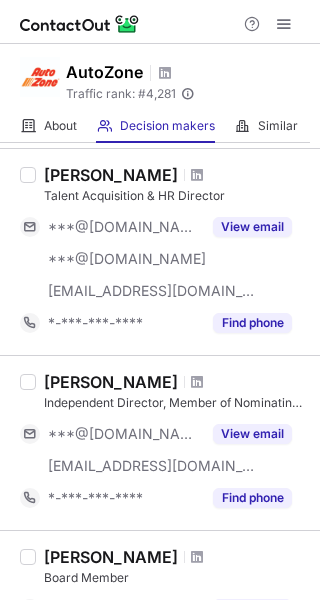 drag, startPoint x: 174, startPoint y: 190, endPoint x: 266, endPoint y: 169, distance: 94.36631 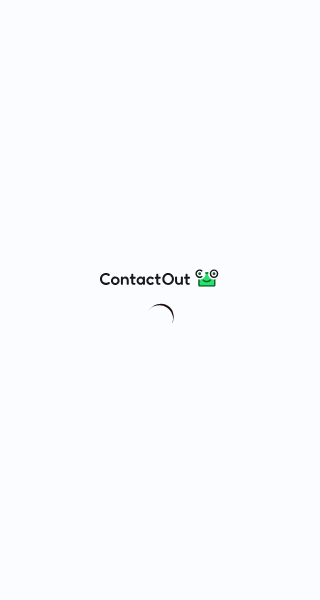 scroll, scrollTop: 0, scrollLeft: 0, axis: both 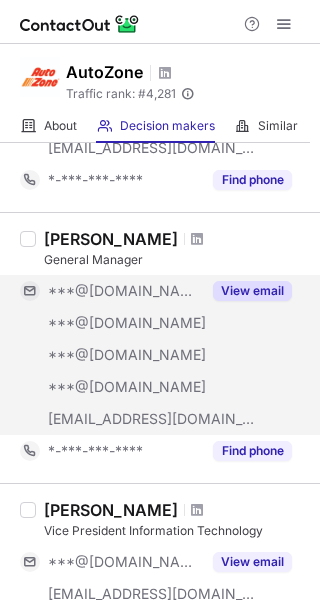 click on "View email" at bounding box center (252, 291) 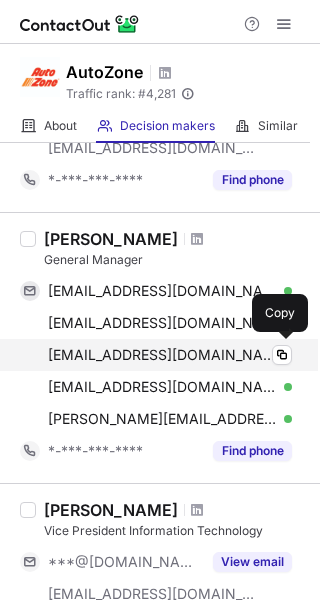 scroll, scrollTop: 1200, scrollLeft: 0, axis: vertical 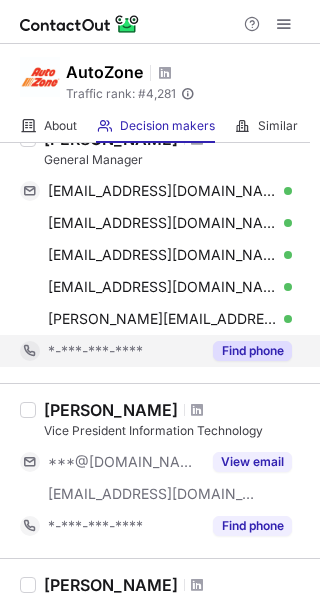 click on "Find phone" at bounding box center (252, 351) 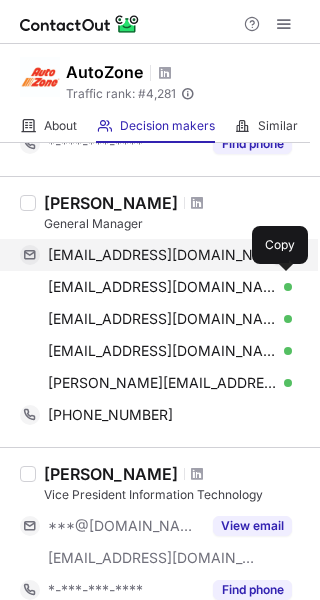 scroll, scrollTop: 1100, scrollLeft: 0, axis: vertical 